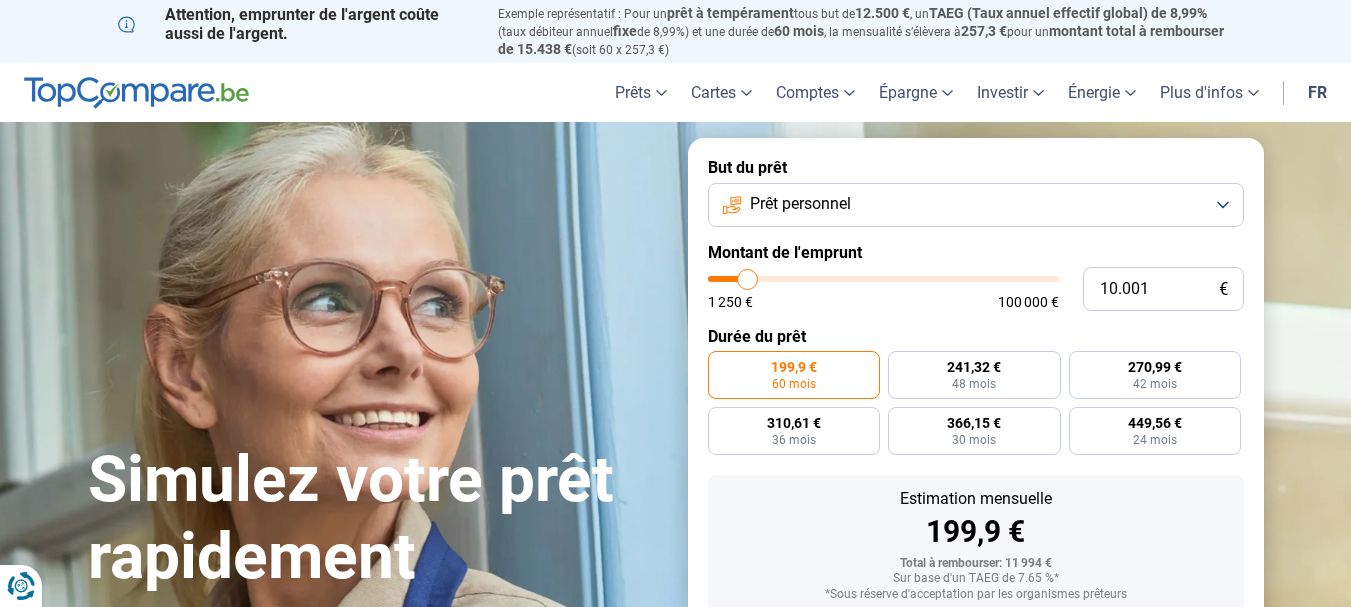 scroll, scrollTop: 0, scrollLeft: 0, axis: both 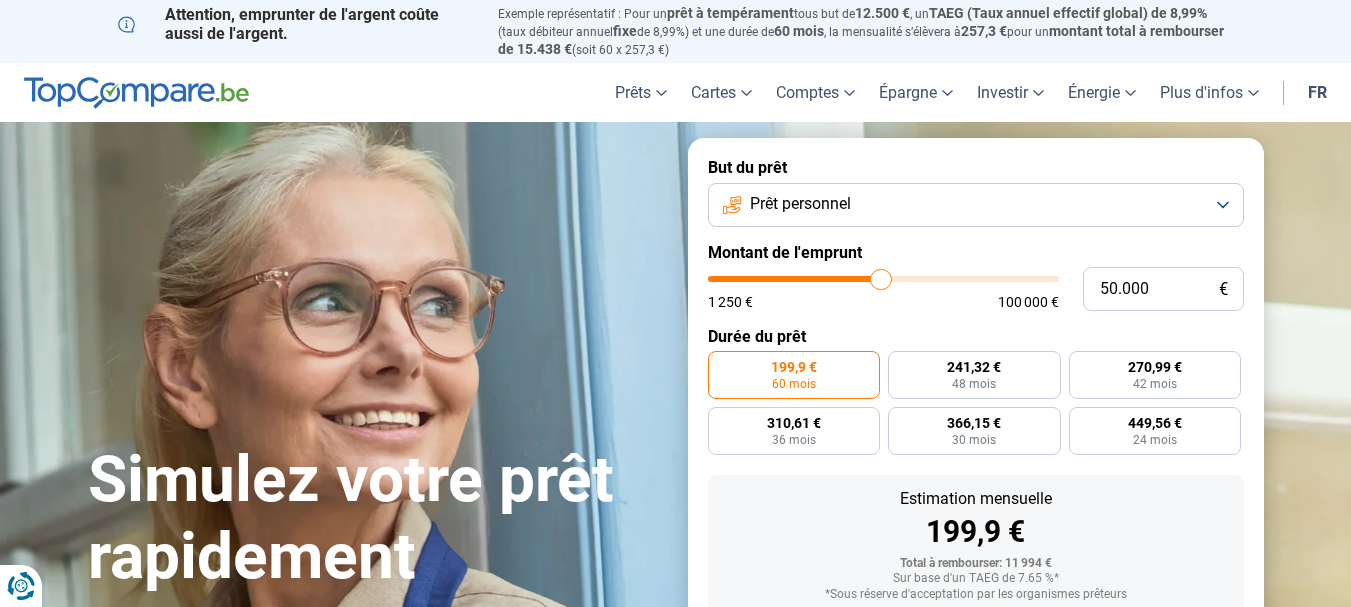 drag, startPoint x: 749, startPoint y: 276, endPoint x: 881, endPoint y: 270, distance: 132.13629 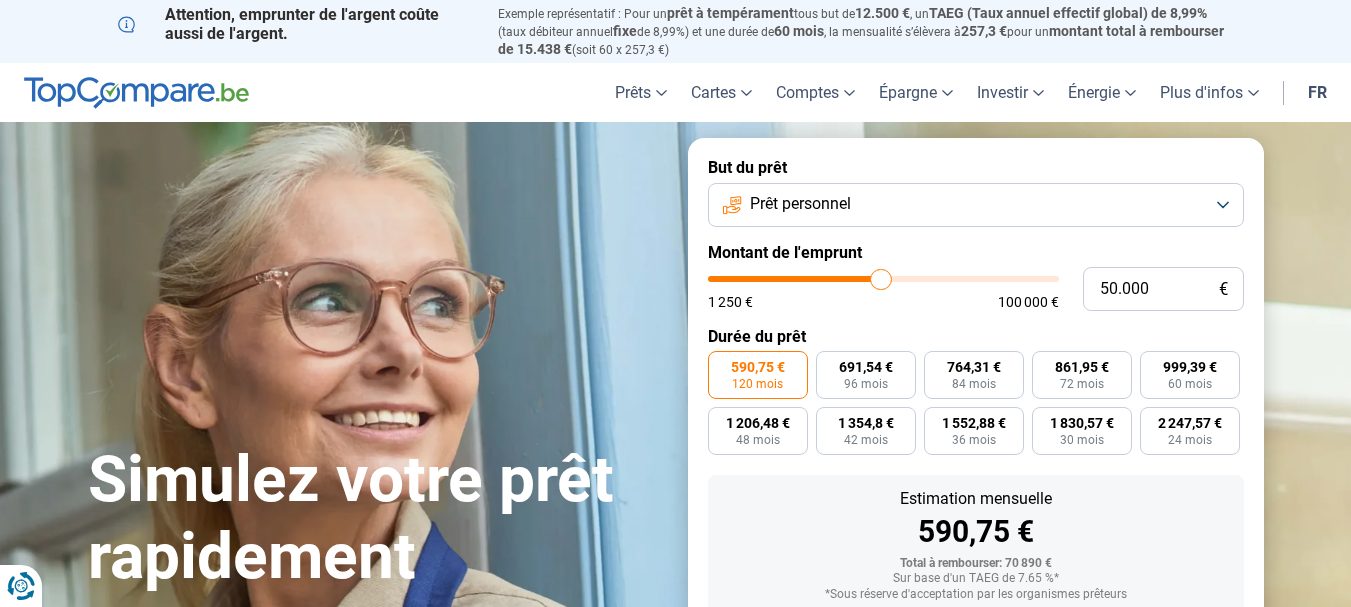 scroll, scrollTop: 127, scrollLeft: 0, axis: vertical 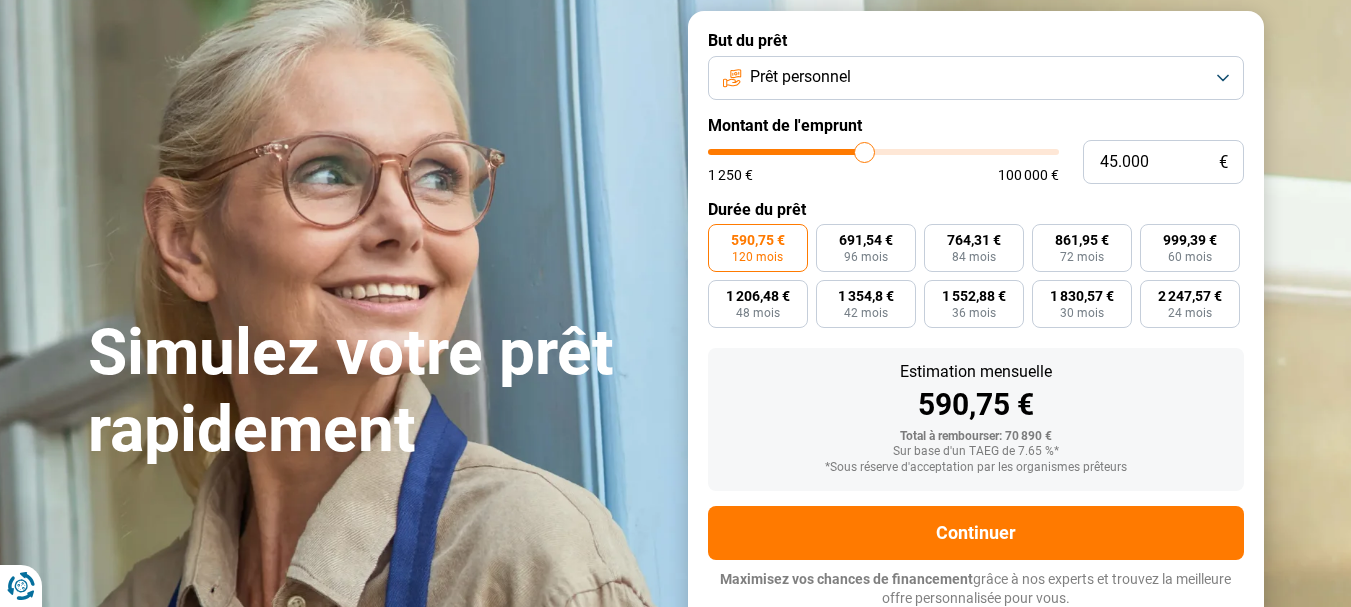 drag, startPoint x: 880, startPoint y: 144, endPoint x: 864, endPoint y: 150, distance: 17.088007 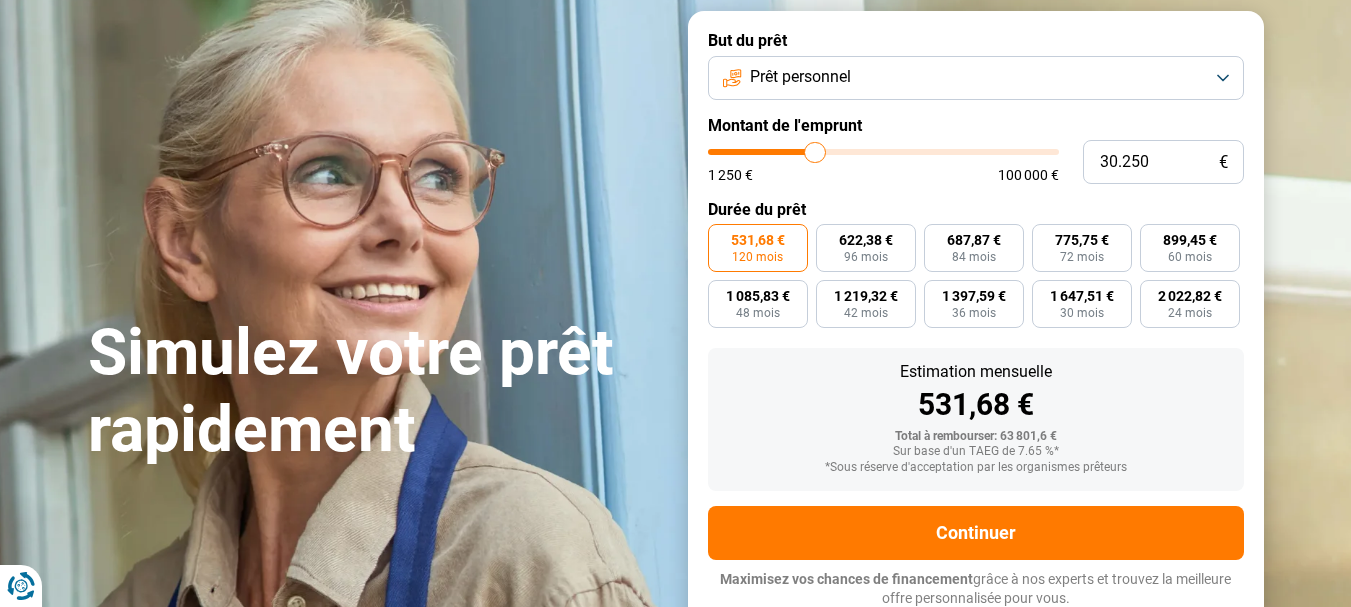 drag, startPoint x: 866, startPoint y: 147, endPoint x: 813, endPoint y: 154, distance: 53.460266 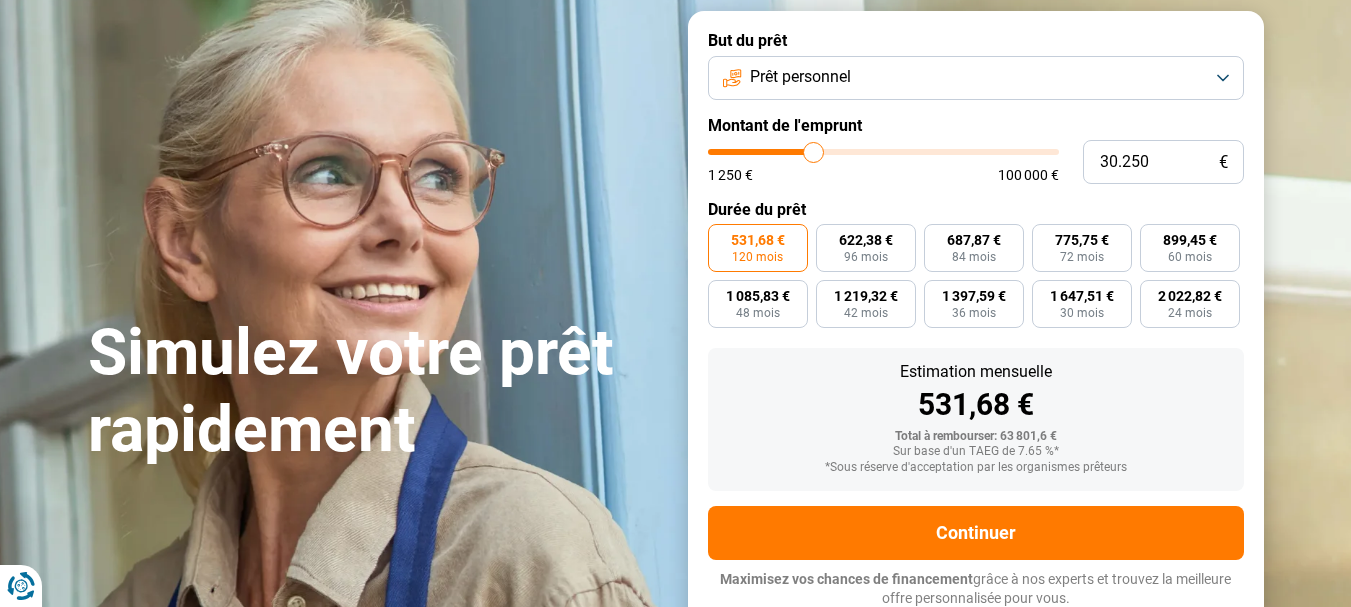 click at bounding box center (883, 152) 